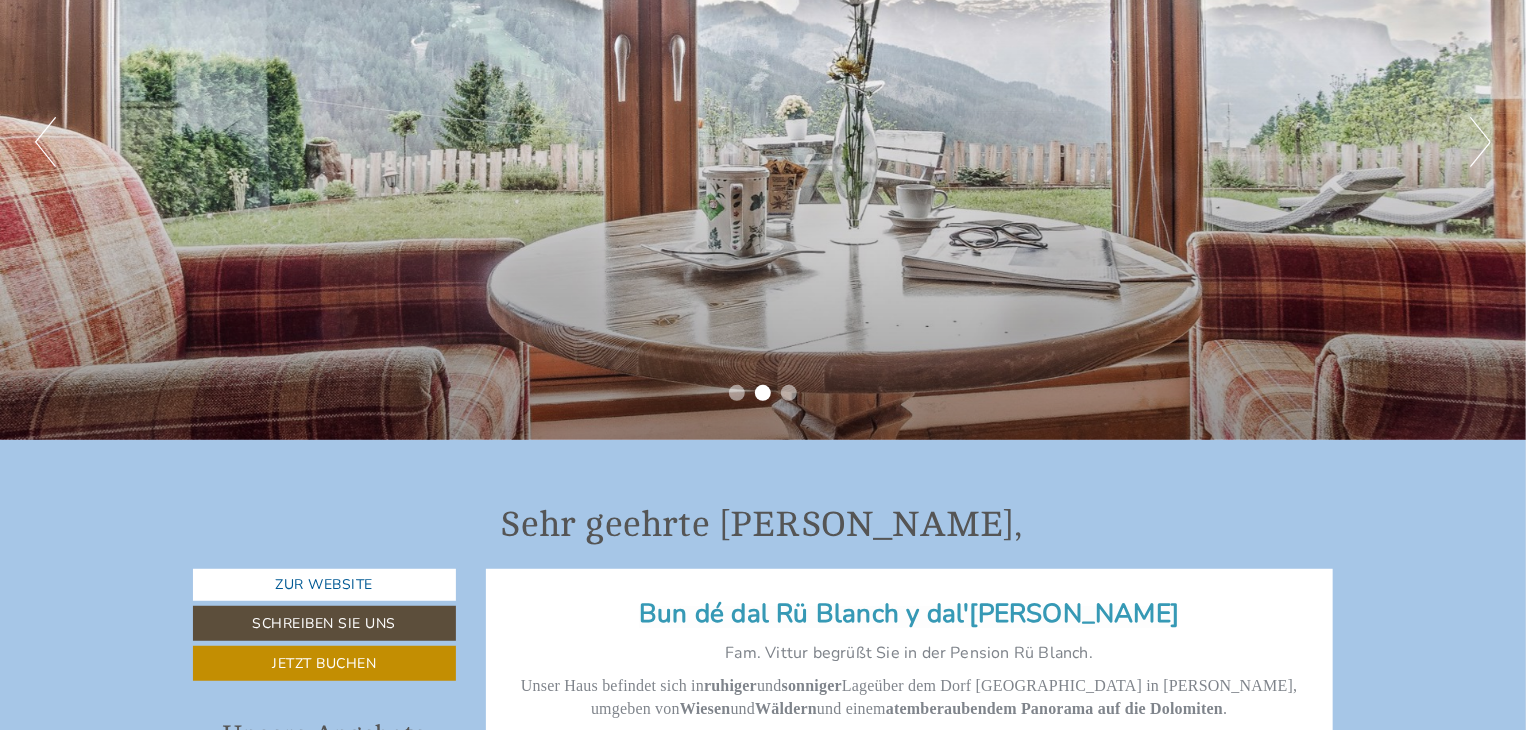 scroll, scrollTop: 0, scrollLeft: 0, axis: both 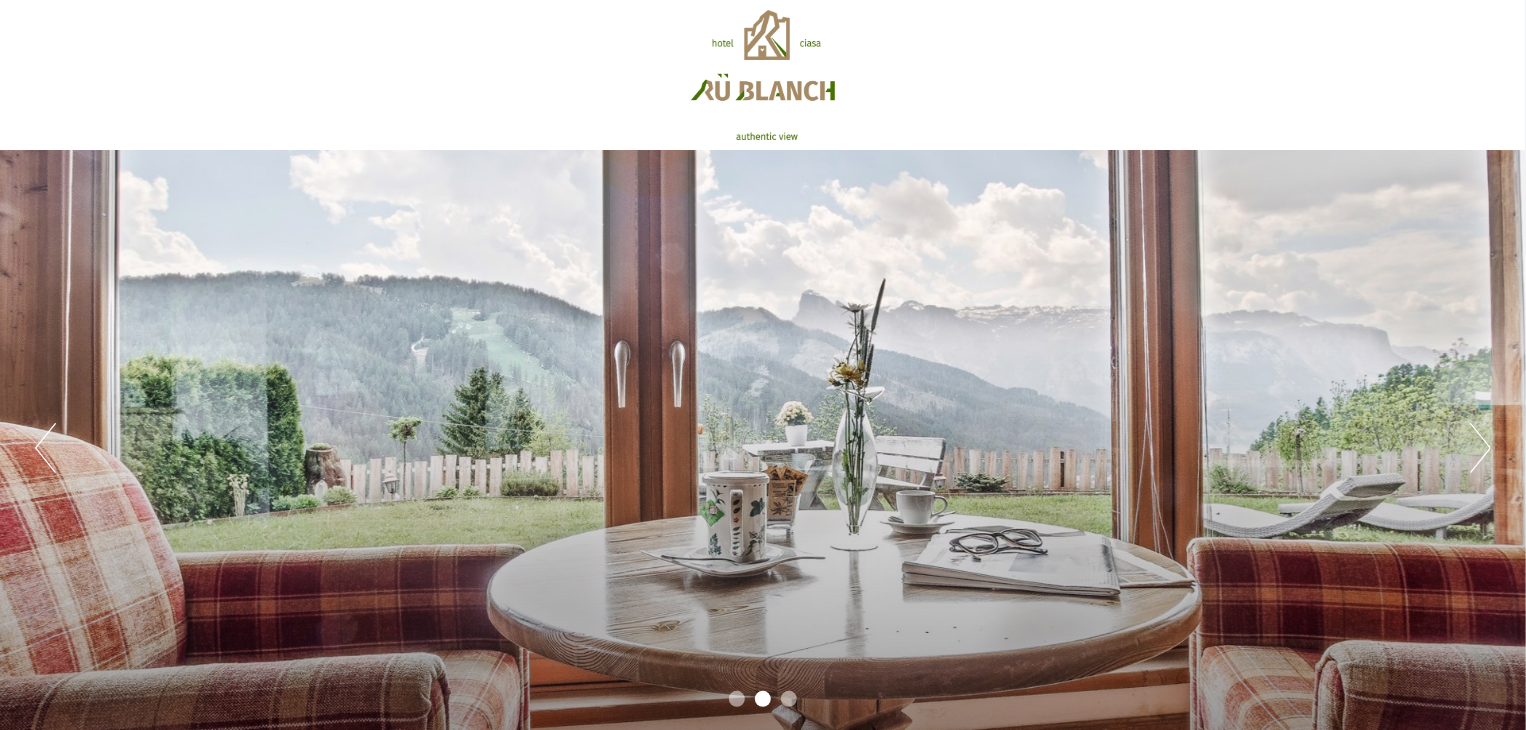 click on "Previous" at bounding box center (45, 448) 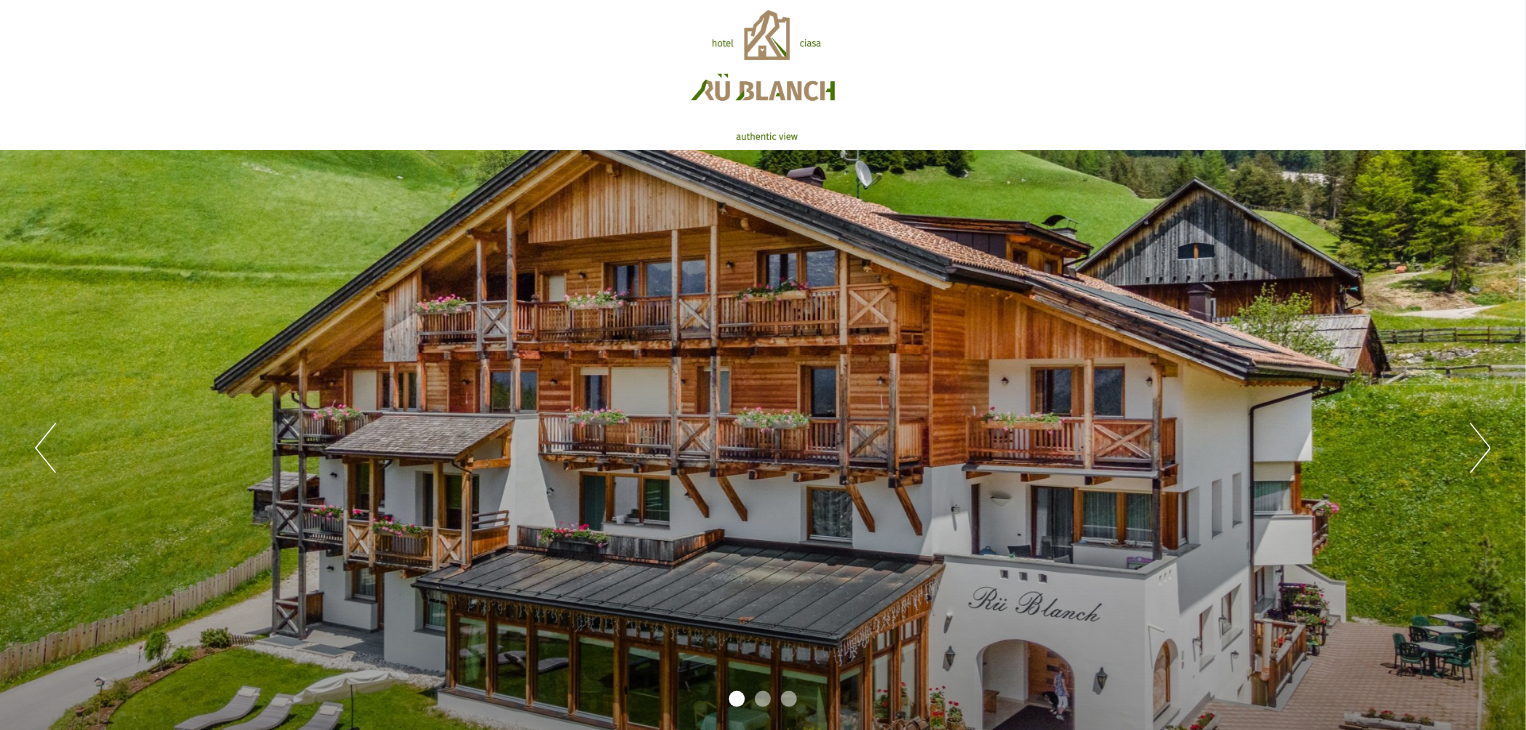 click on "Next" at bounding box center (1480, 448) 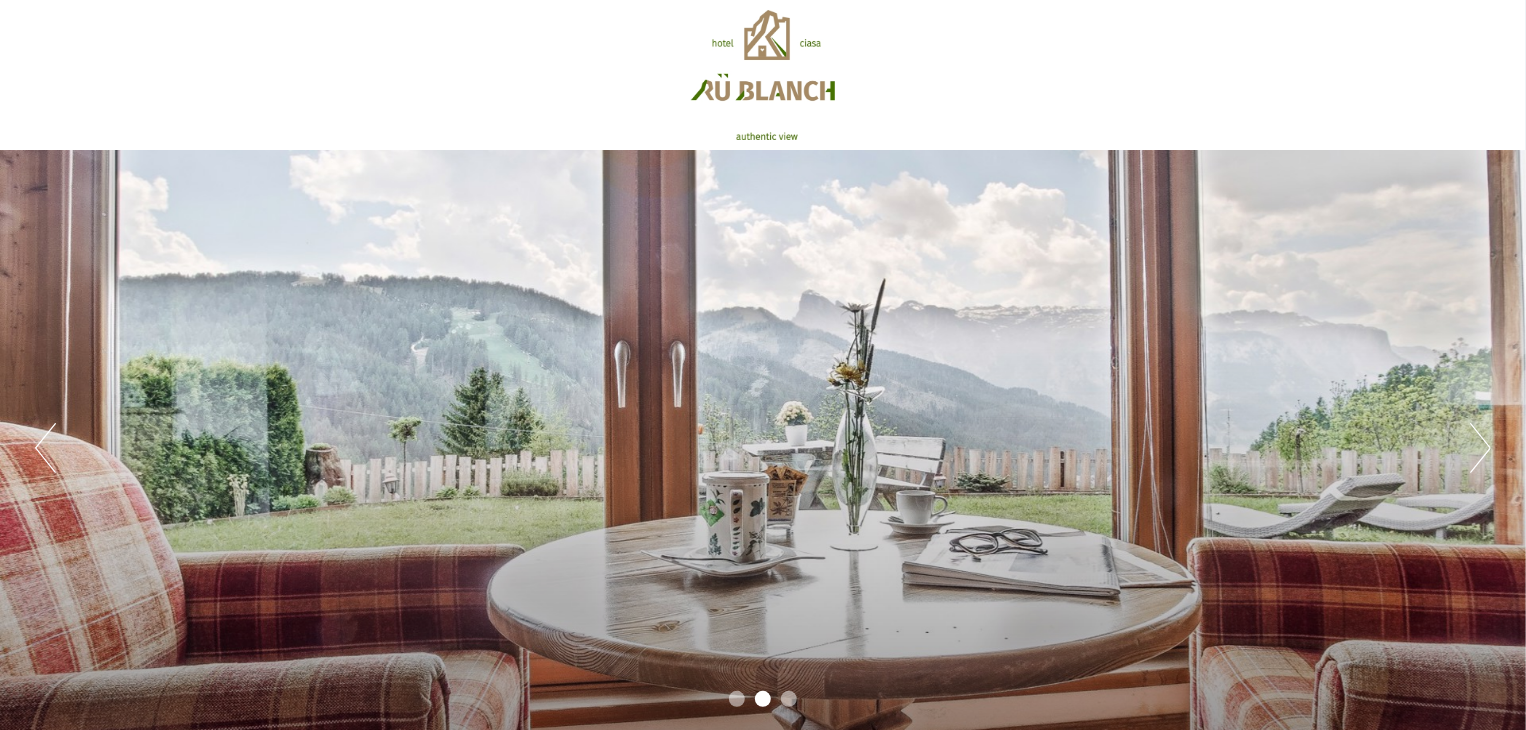 click on "Next" at bounding box center [1480, 448] 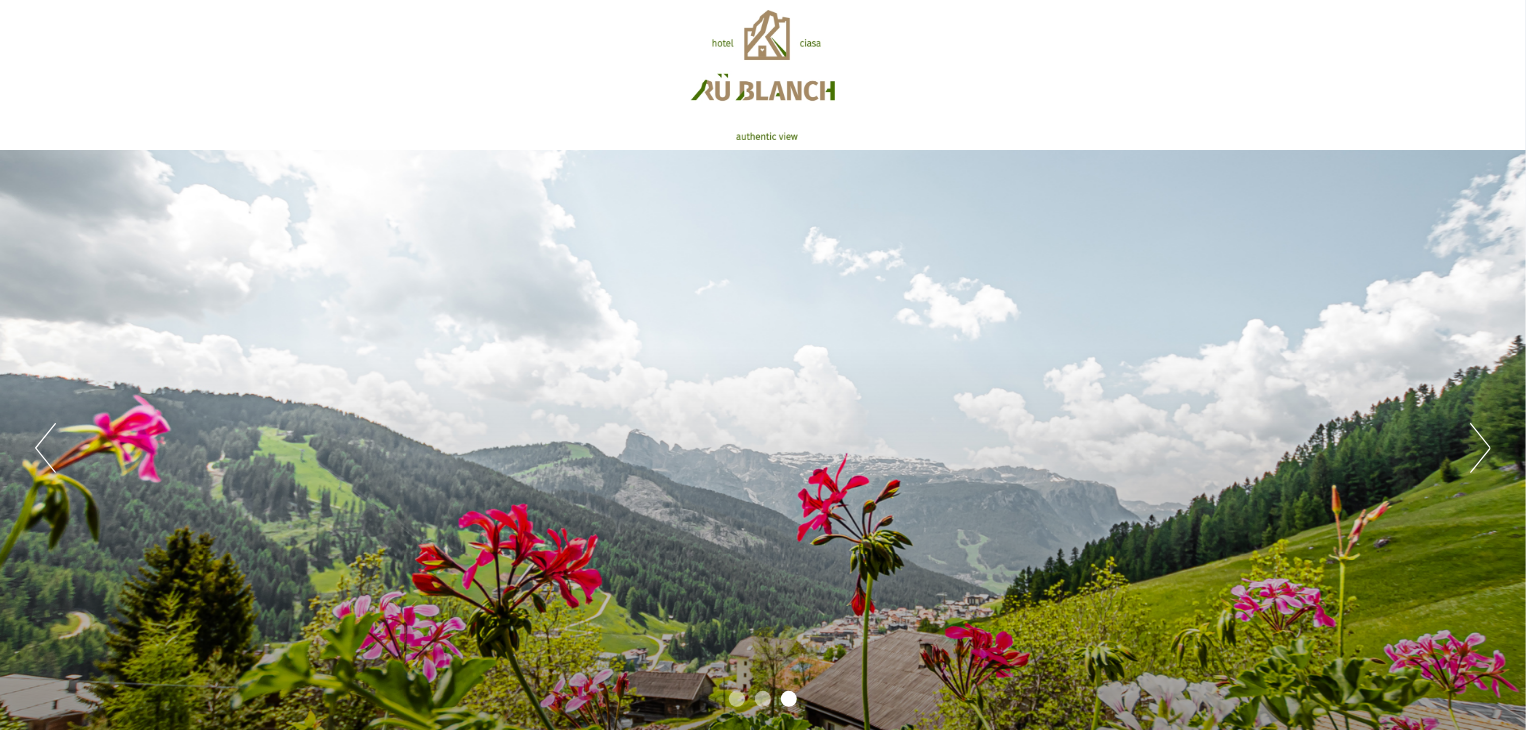 click on "Next" at bounding box center (1480, 448) 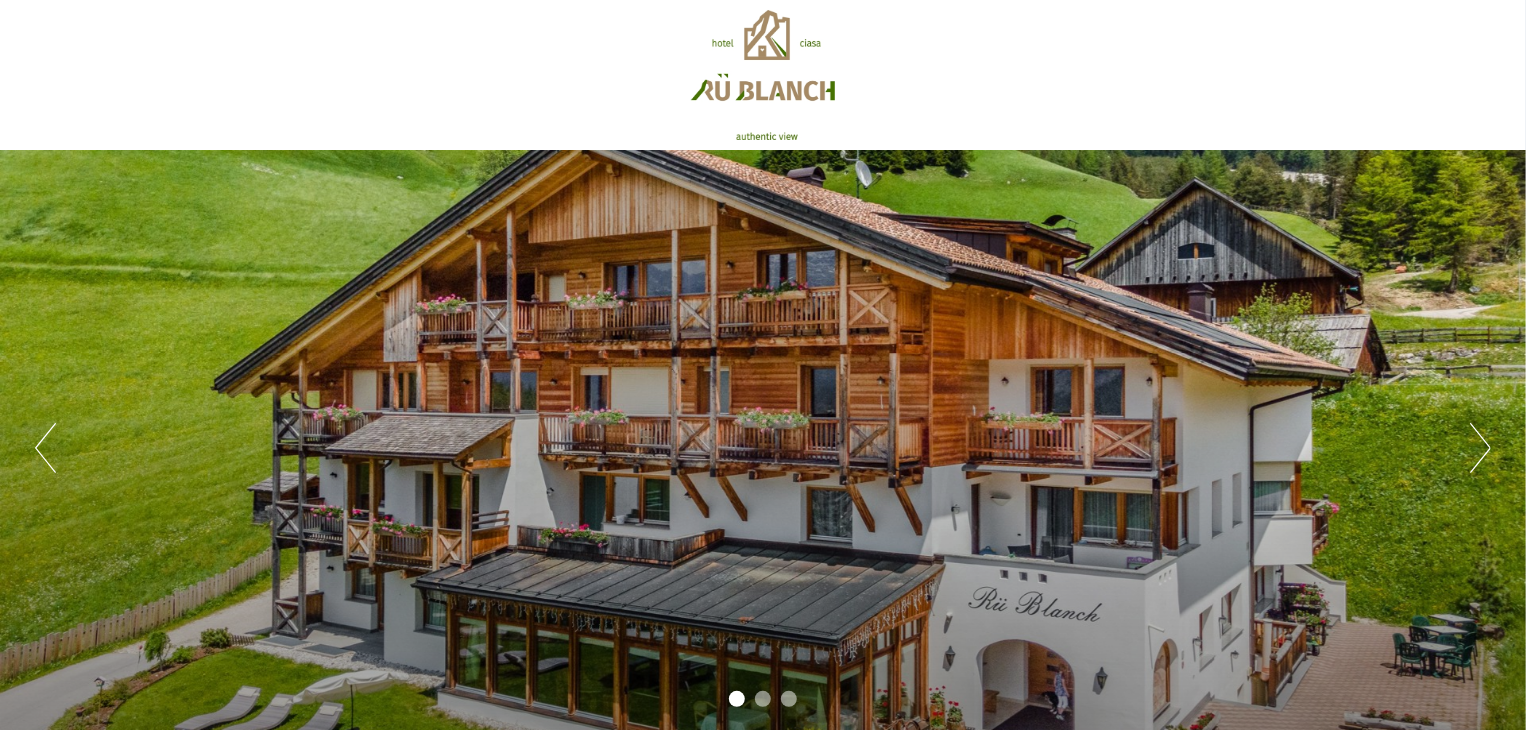 click on "Next" at bounding box center [1480, 448] 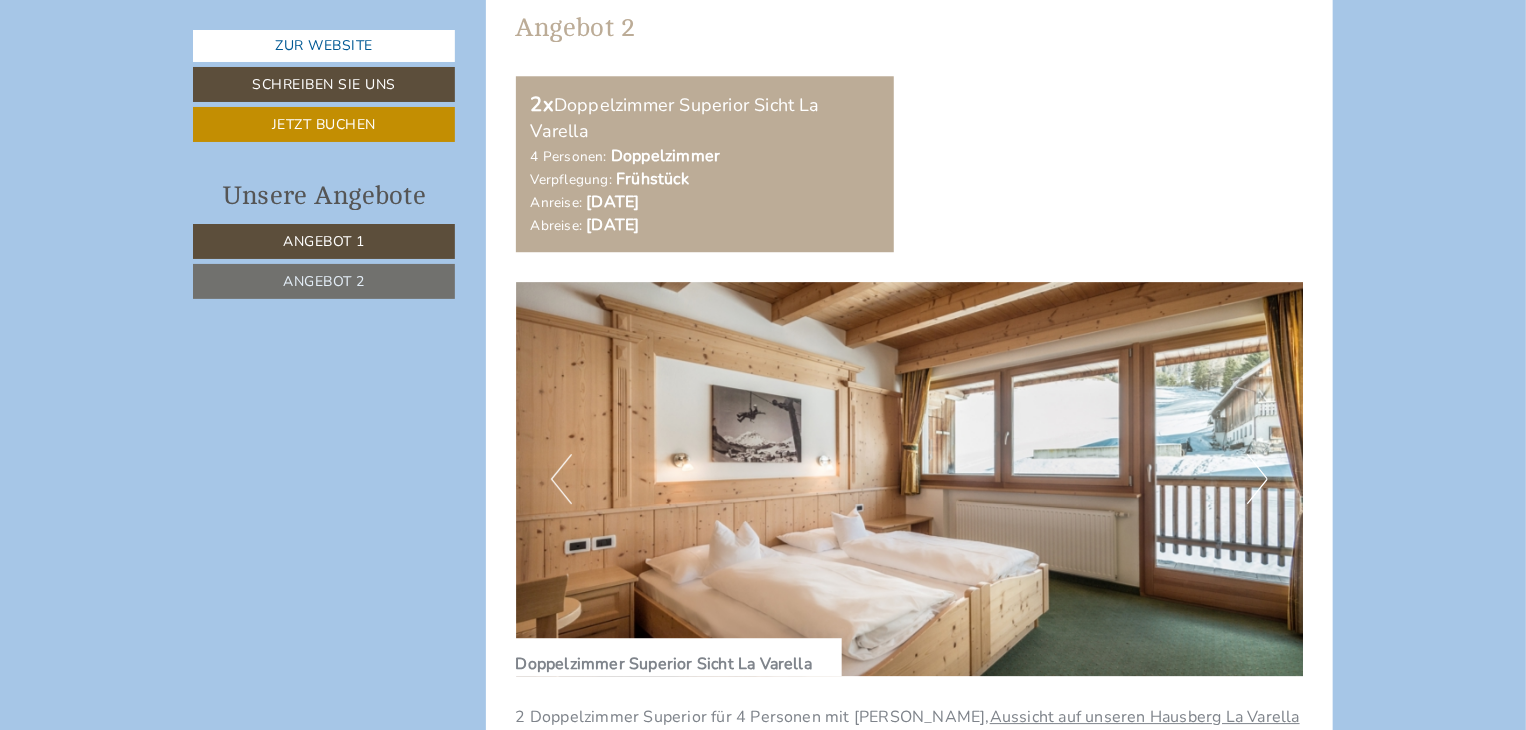 scroll, scrollTop: 2700, scrollLeft: 0, axis: vertical 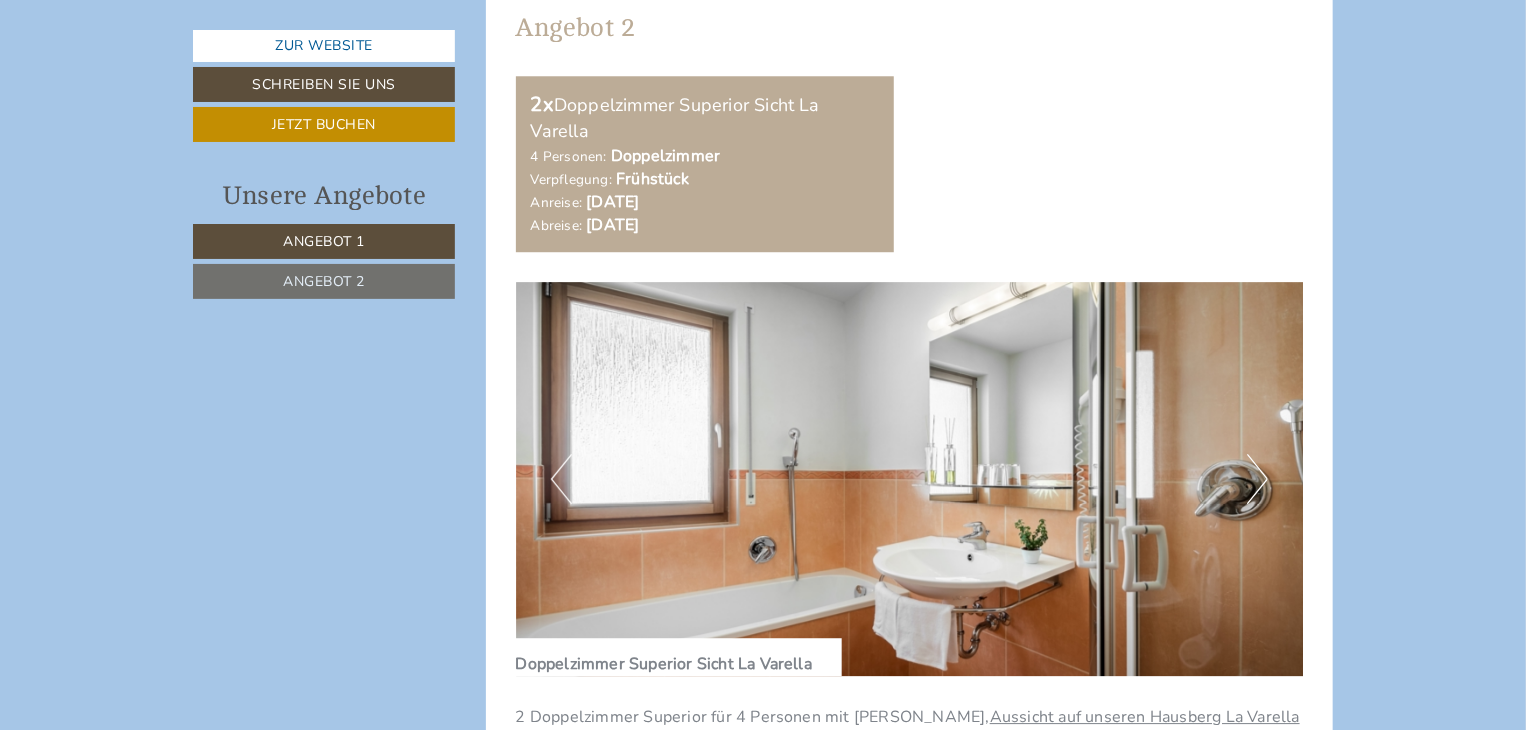 click on "Next" at bounding box center (1257, 479) 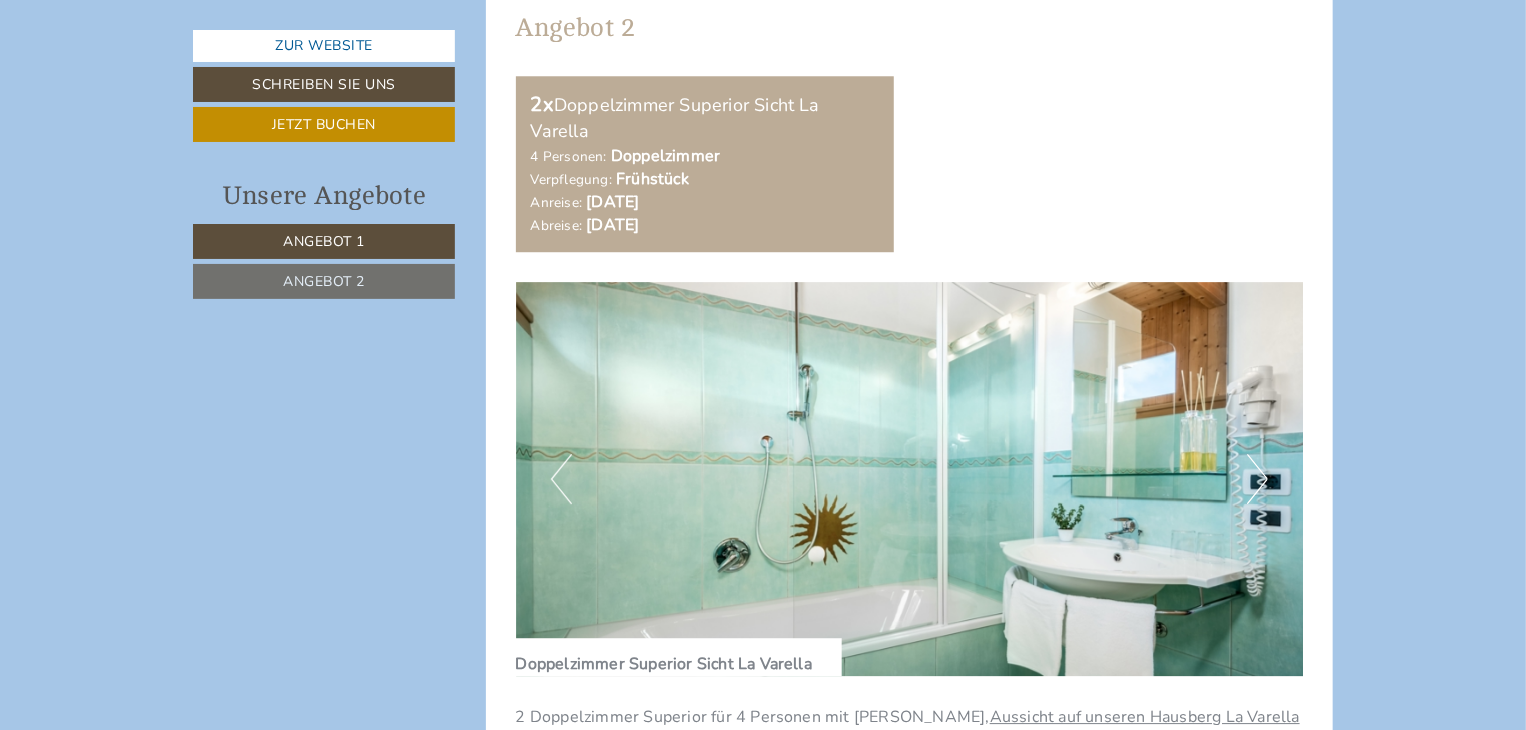 click on "Next" at bounding box center [1257, 479] 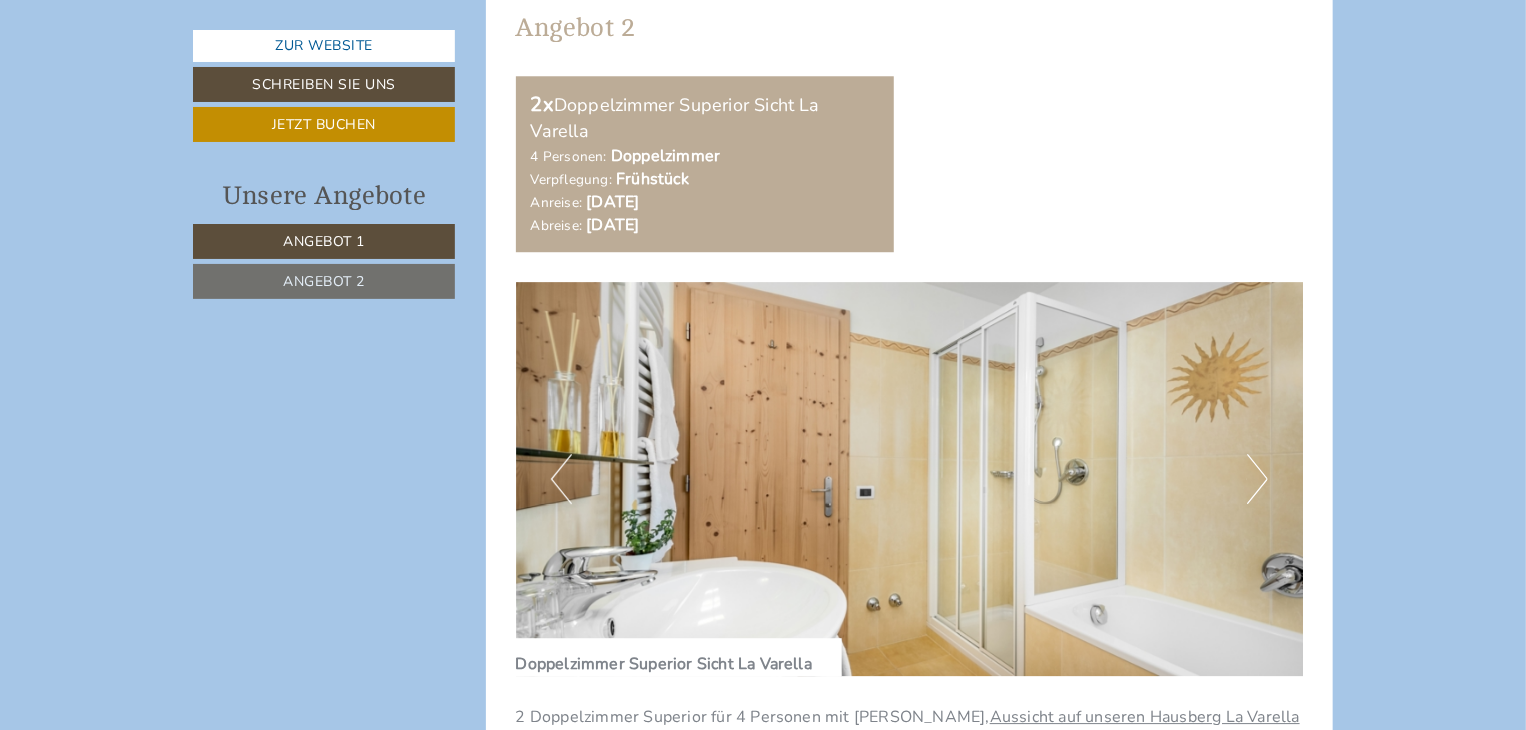 click on "Next" at bounding box center [1257, 479] 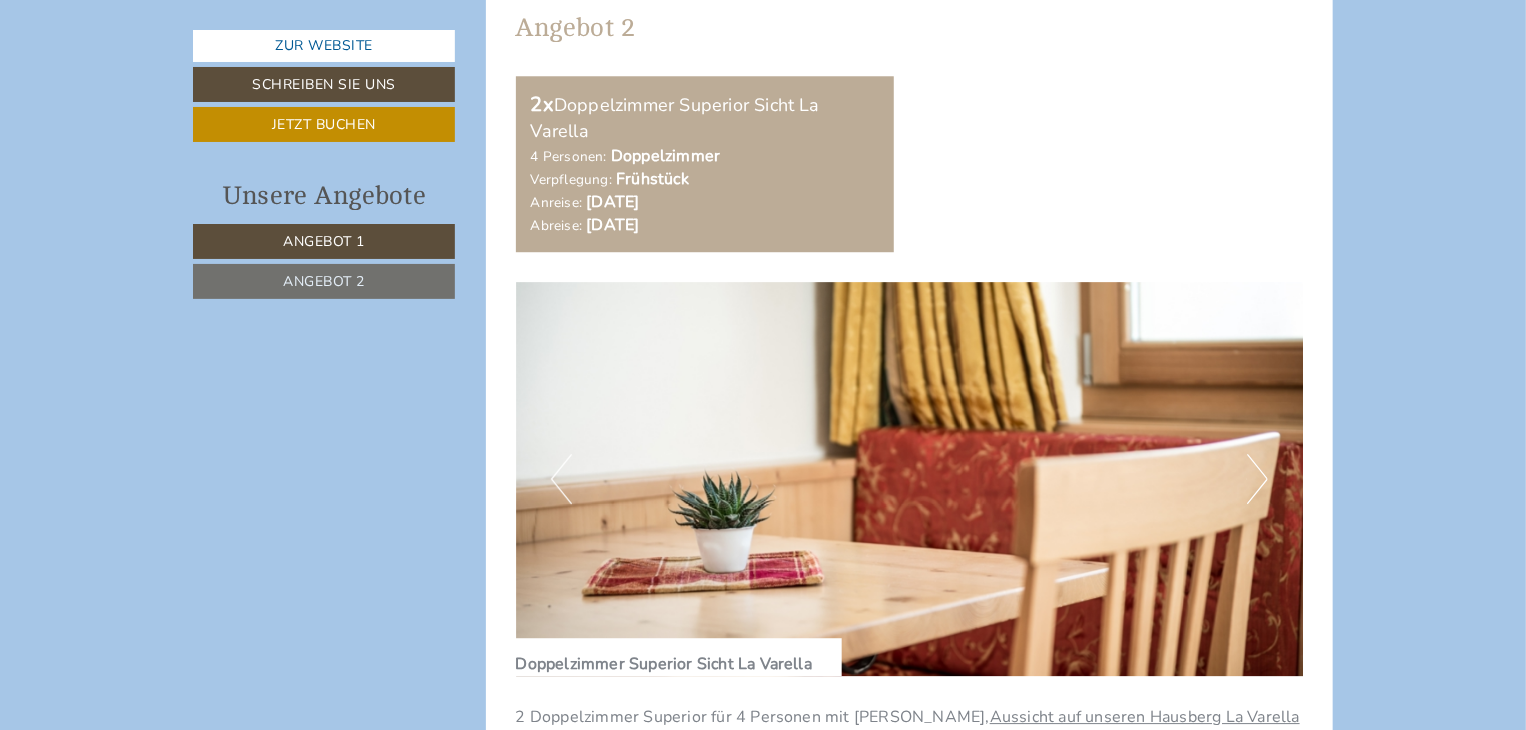 click on "Next" at bounding box center [1257, 479] 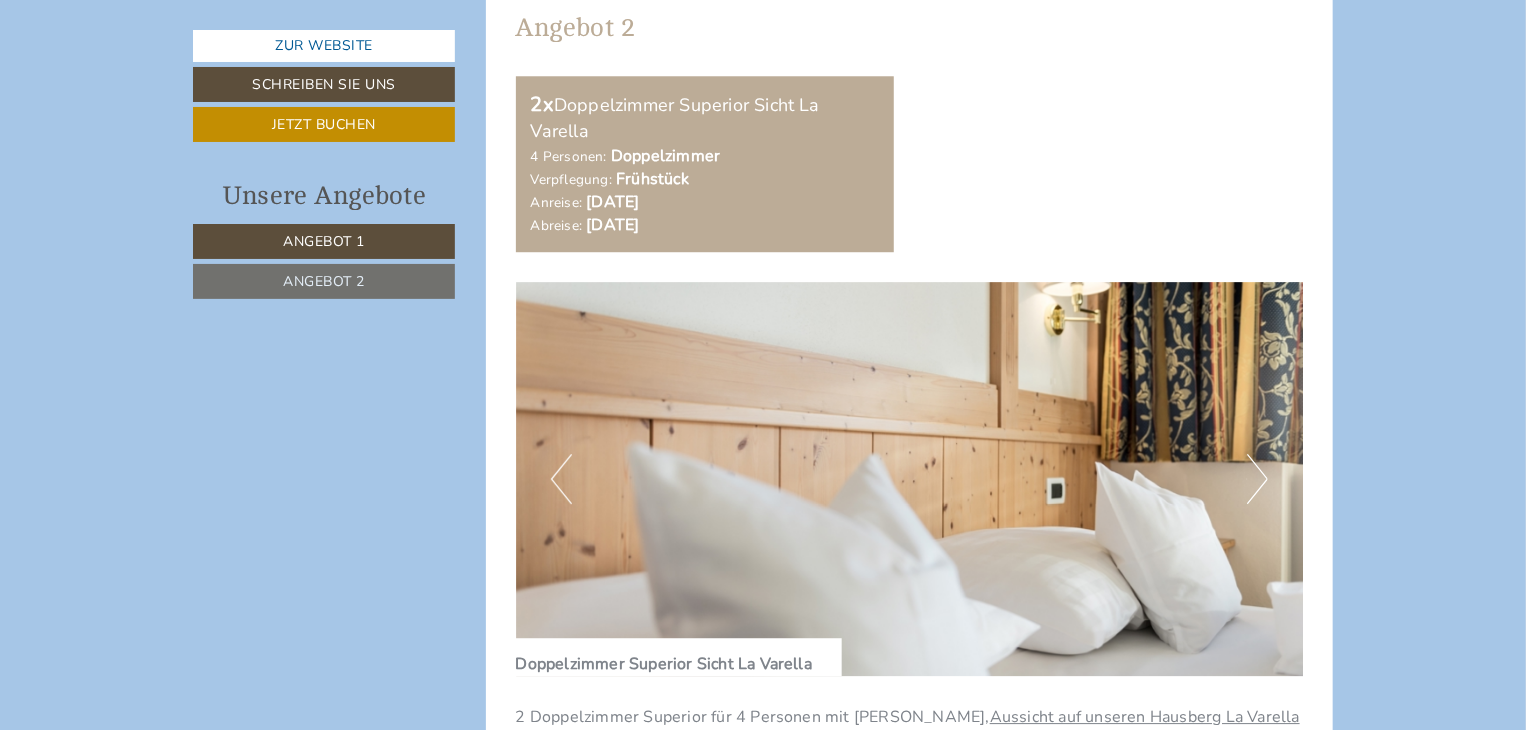 click on "Next" at bounding box center (1257, 479) 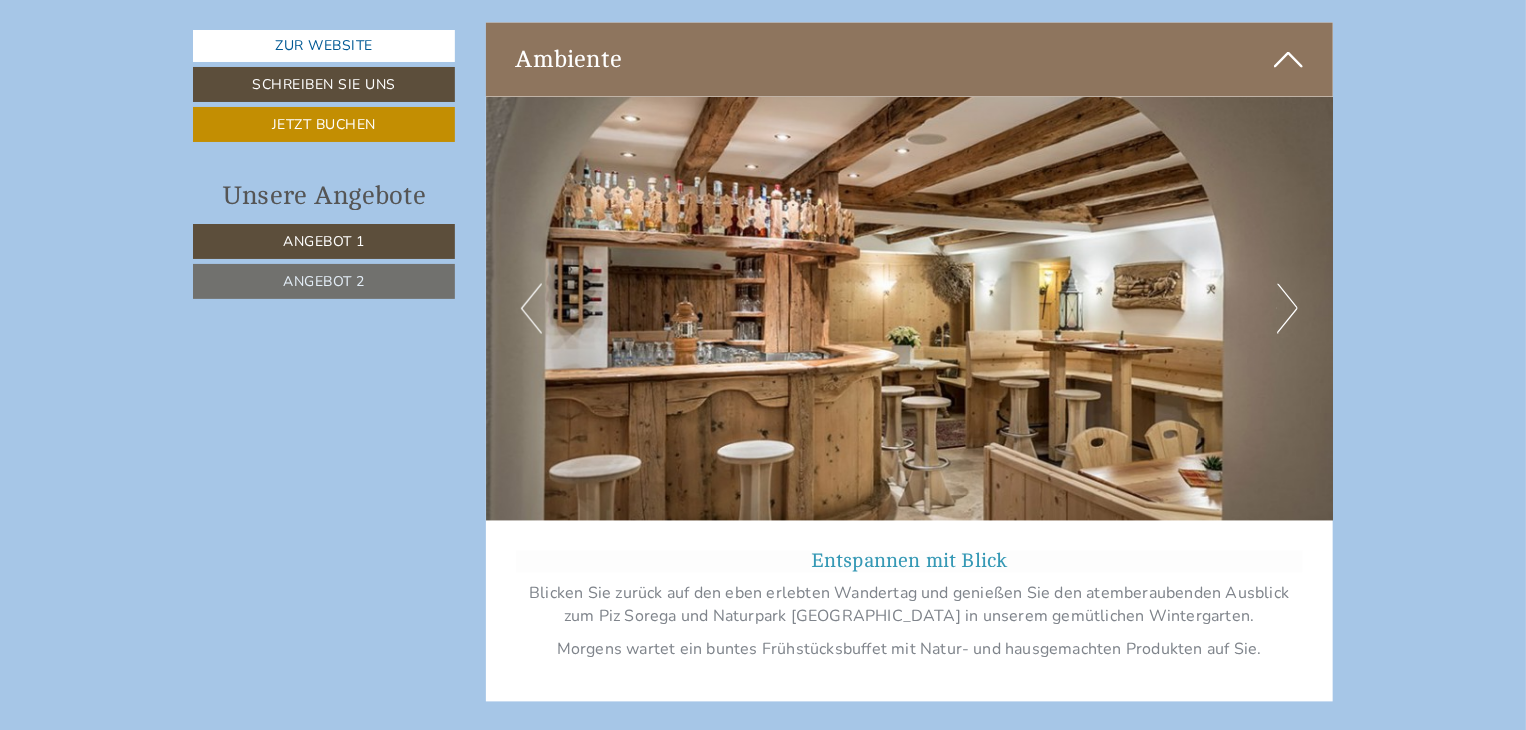 scroll, scrollTop: 5459, scrollLeft: 0, axis: vertical 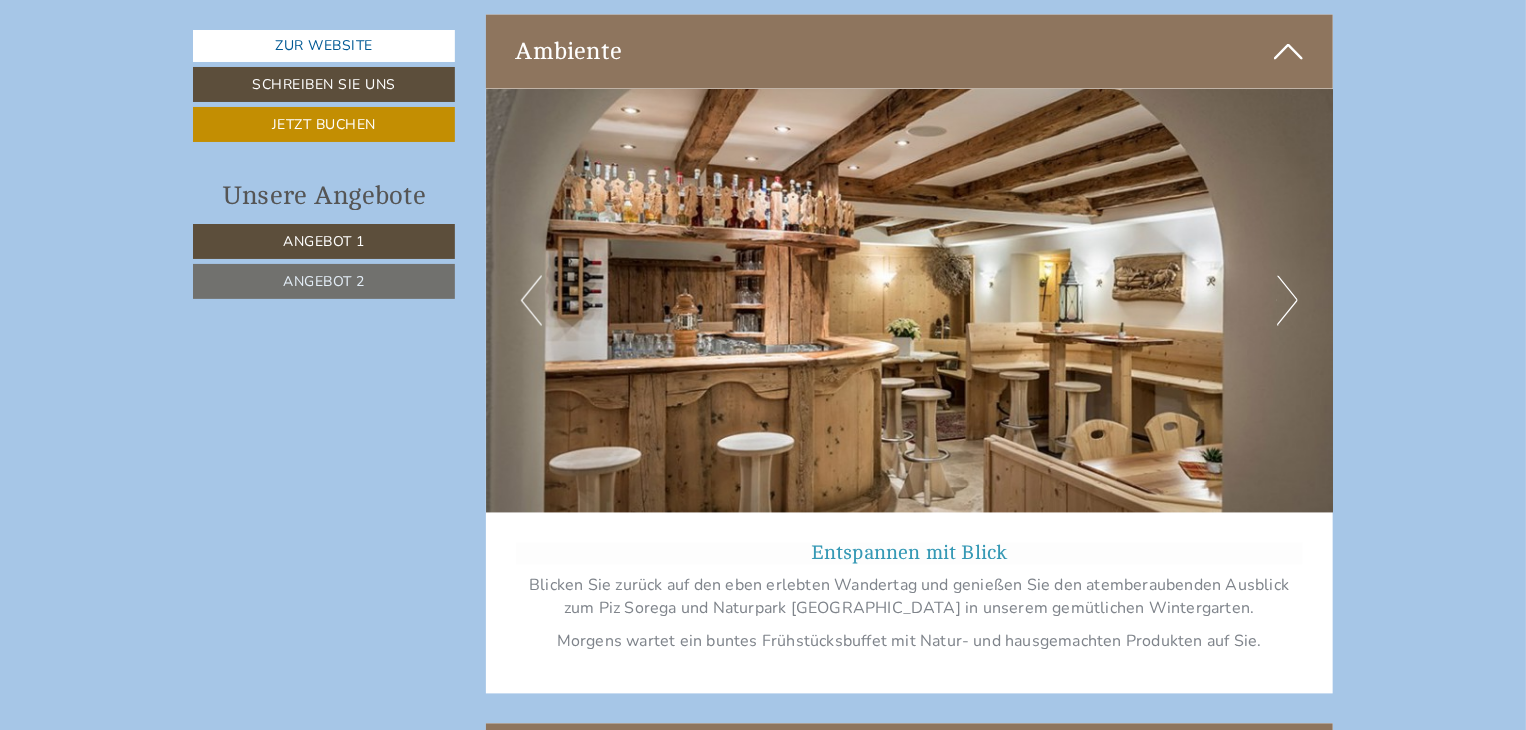 click on "Next" at bounding box center [1287, 301] 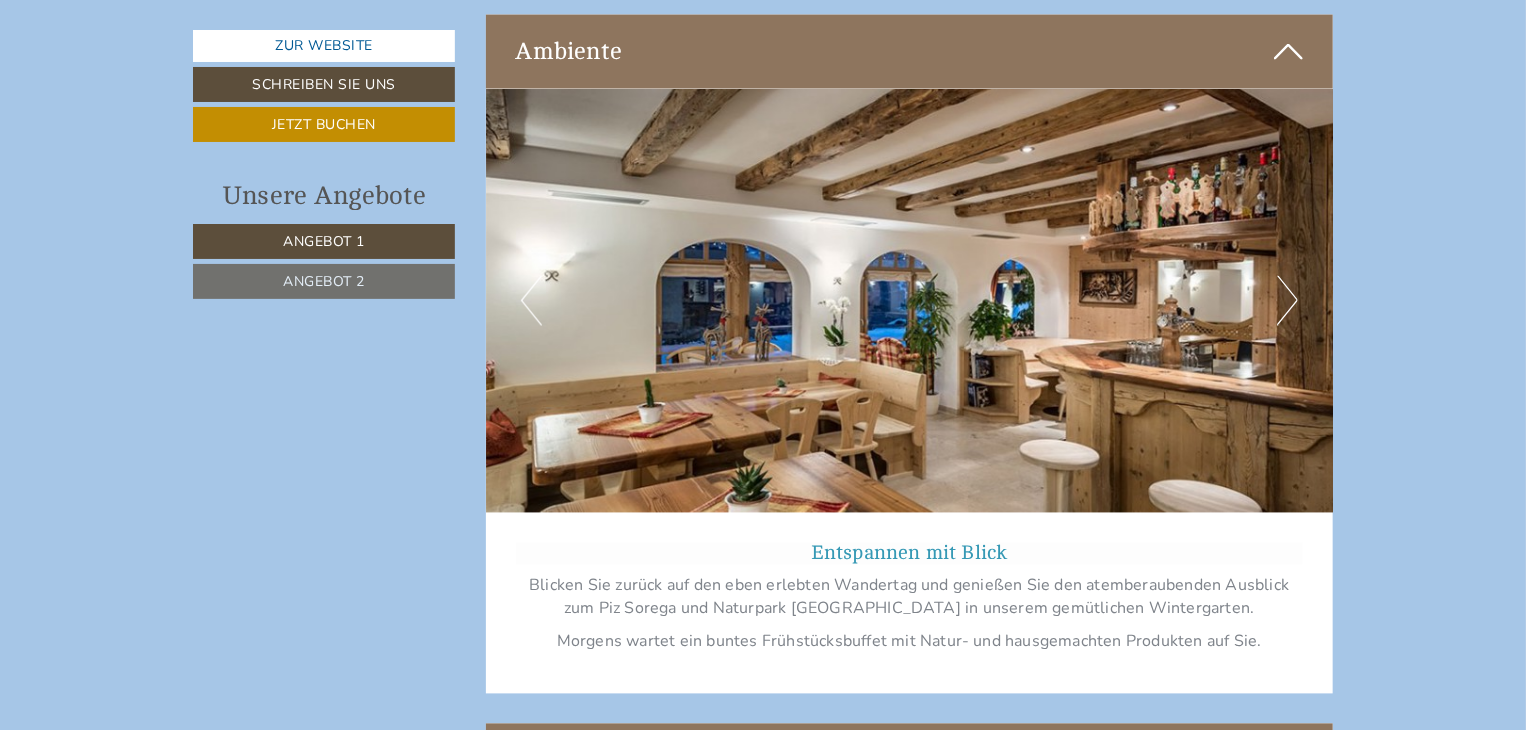 click on "Next" at bounding box center (1287, 301) 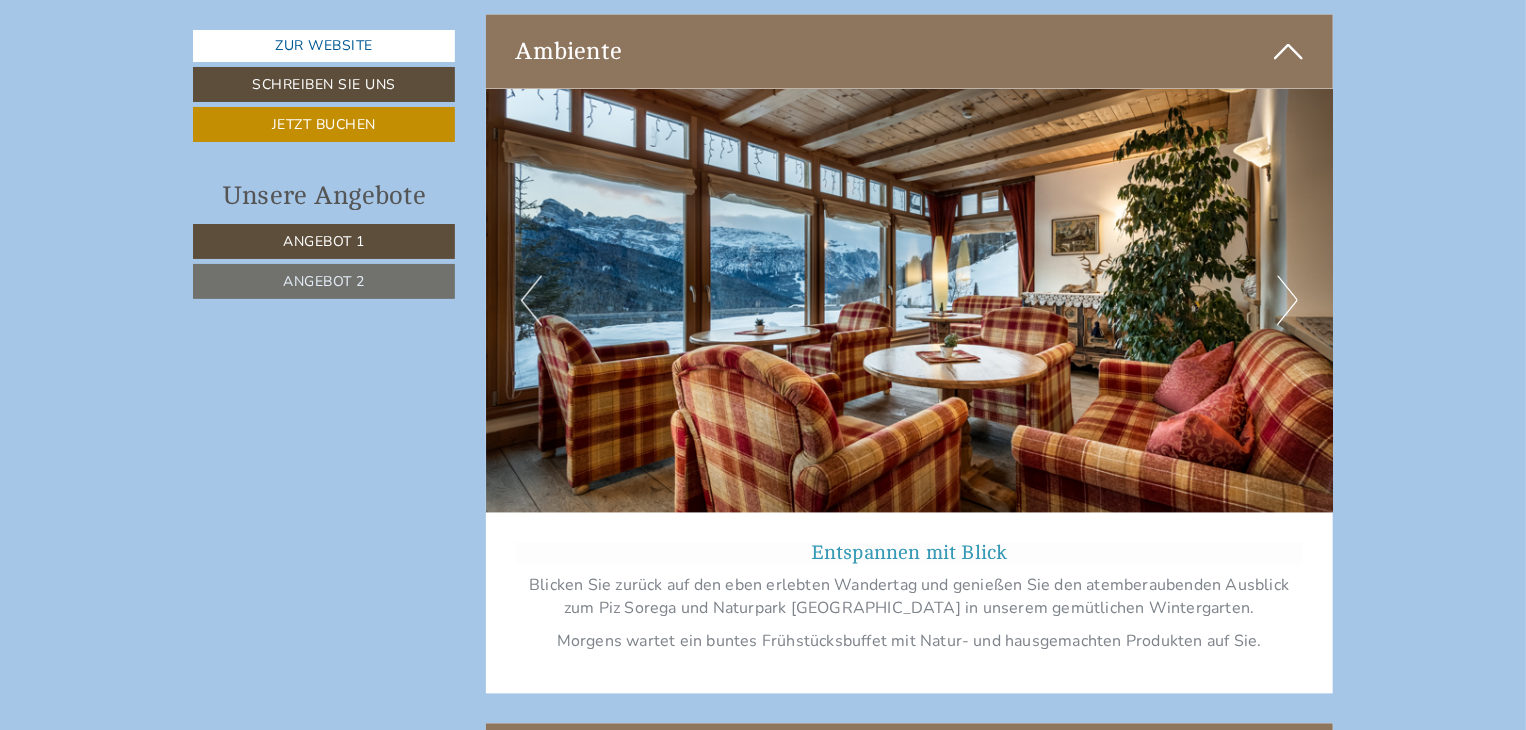 click on "Next" at bounding box center (1287, 301) 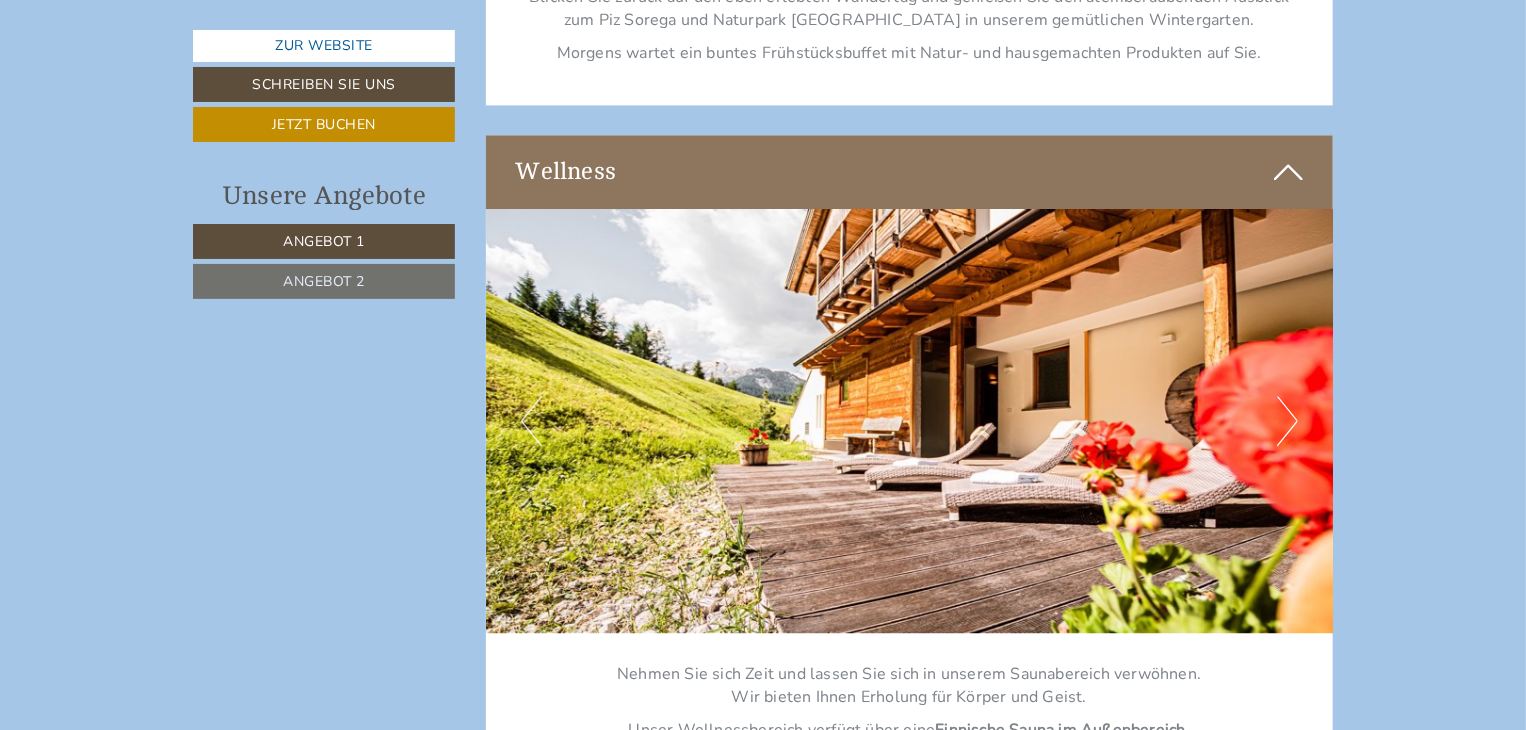 scroll, scrollTop: 6032, scrollLeft: 0, axis: vertical 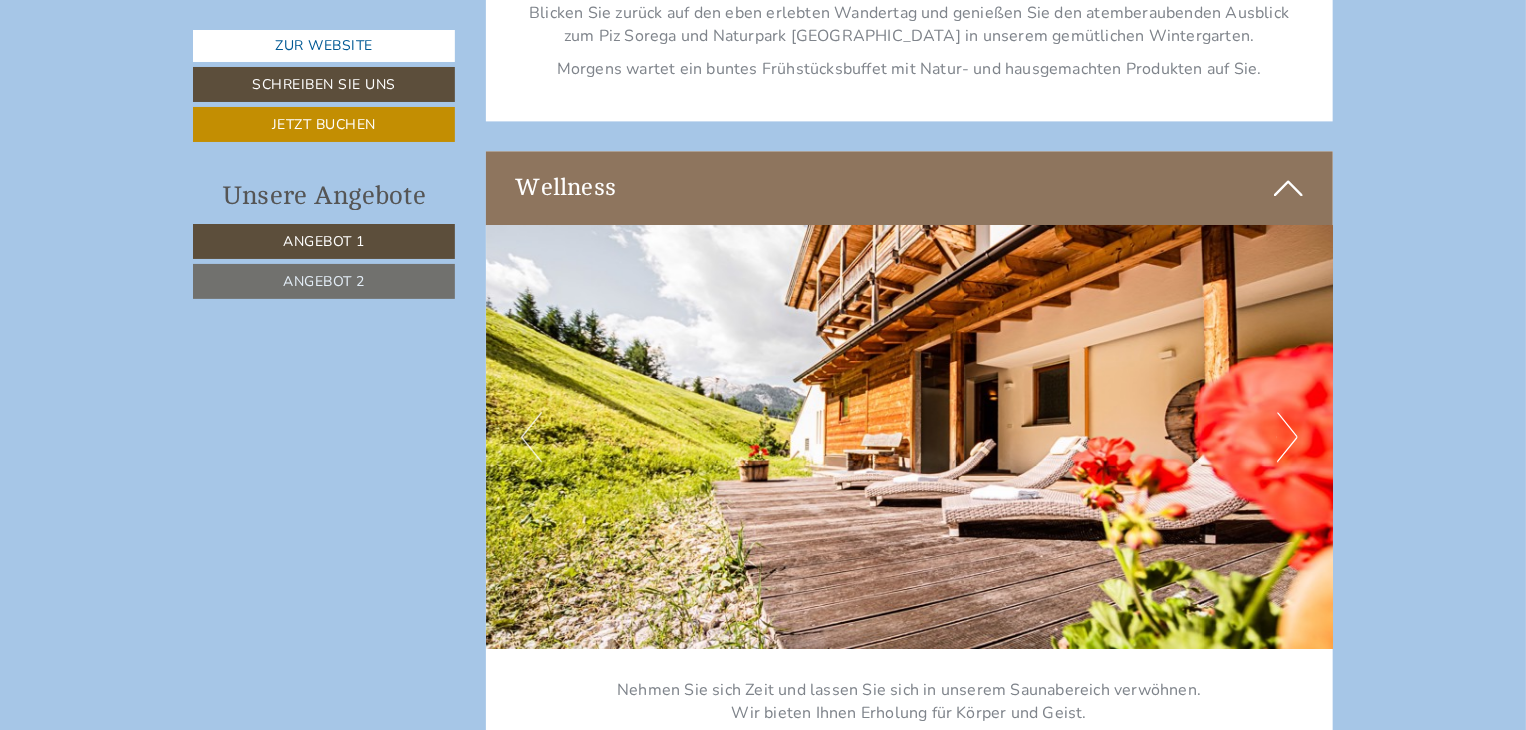 click on "Next" at bounding box center (1287, 437) 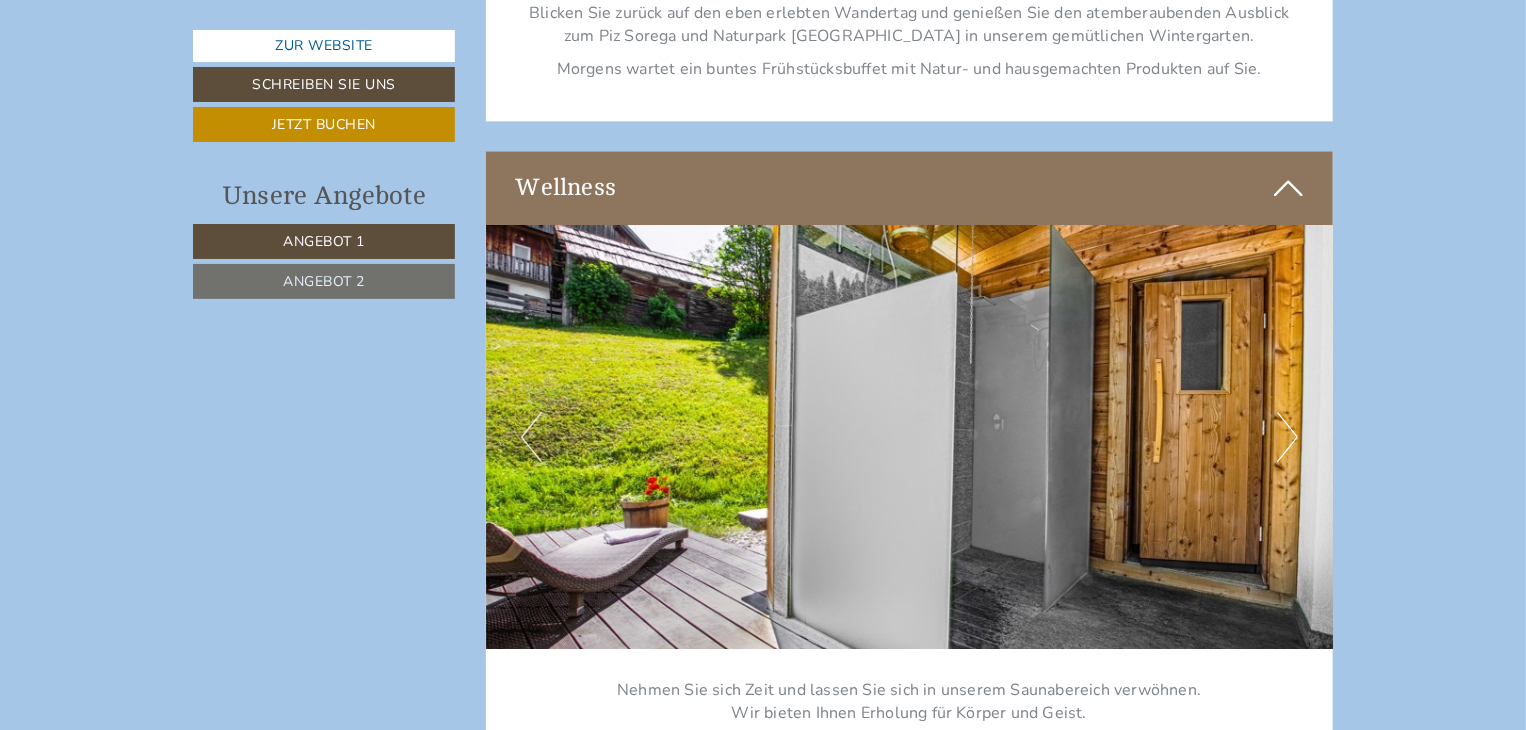 click on "Next" at bounding box center [1287, 437] 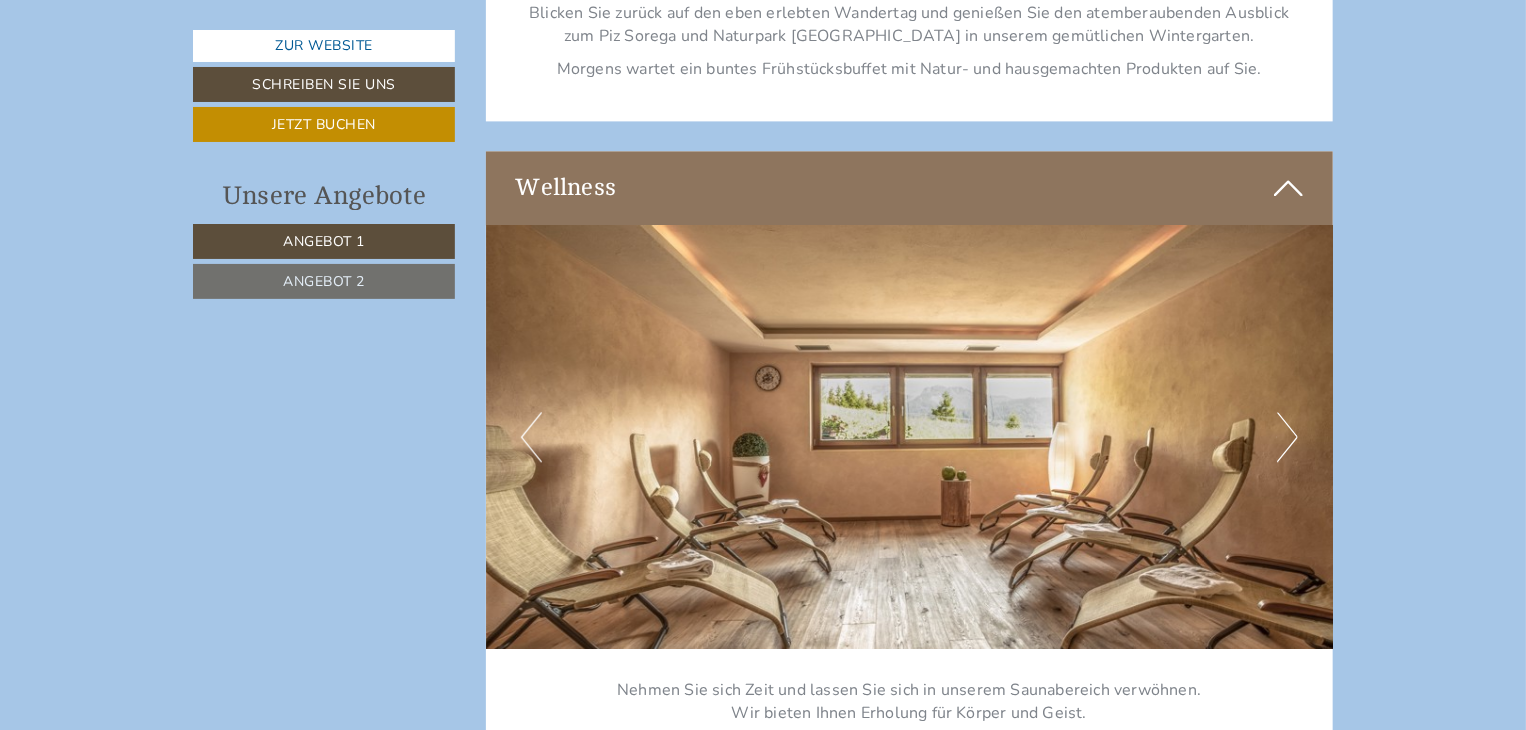 click on "Next" at bounding box center [1287, 437] 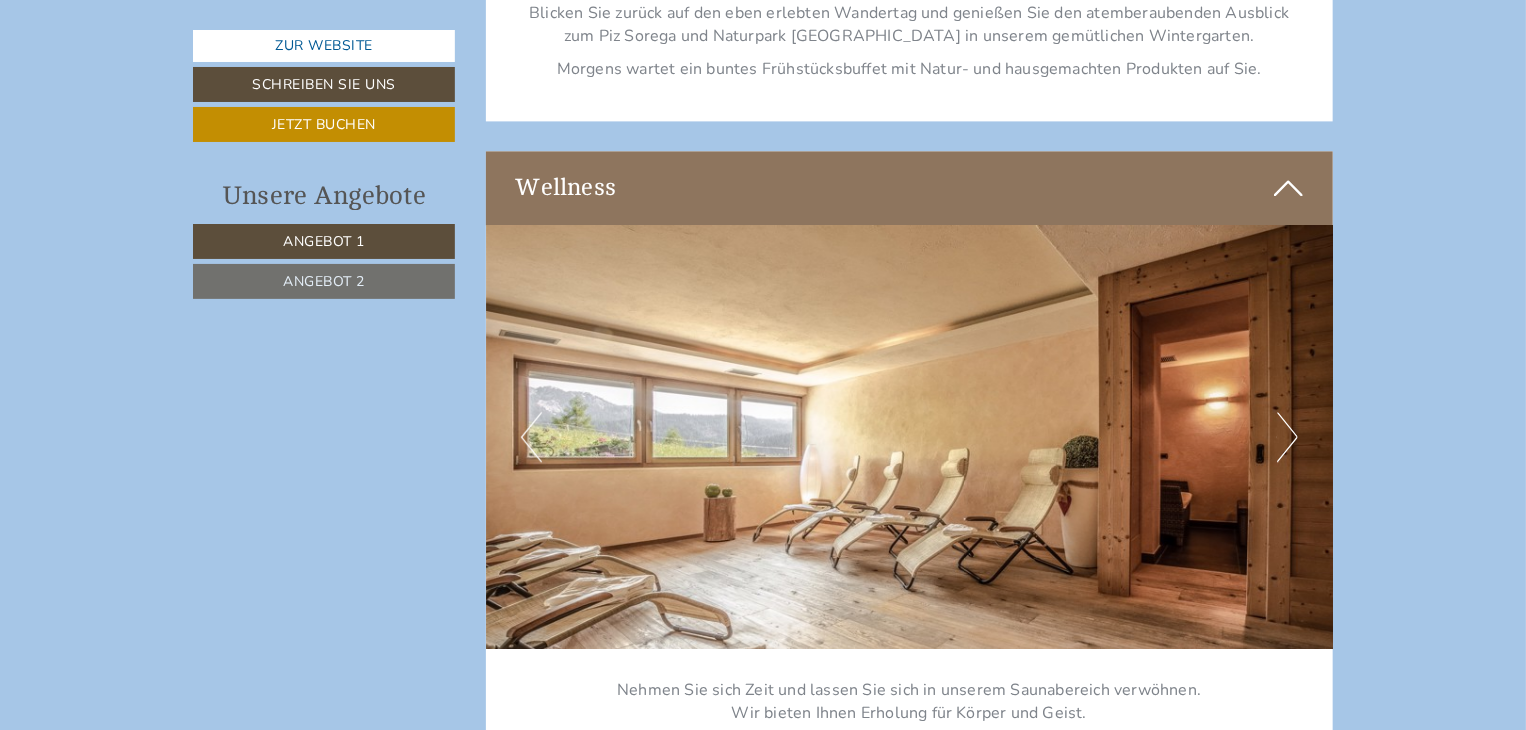 click on "Next" at bounding box center [1287, 437] 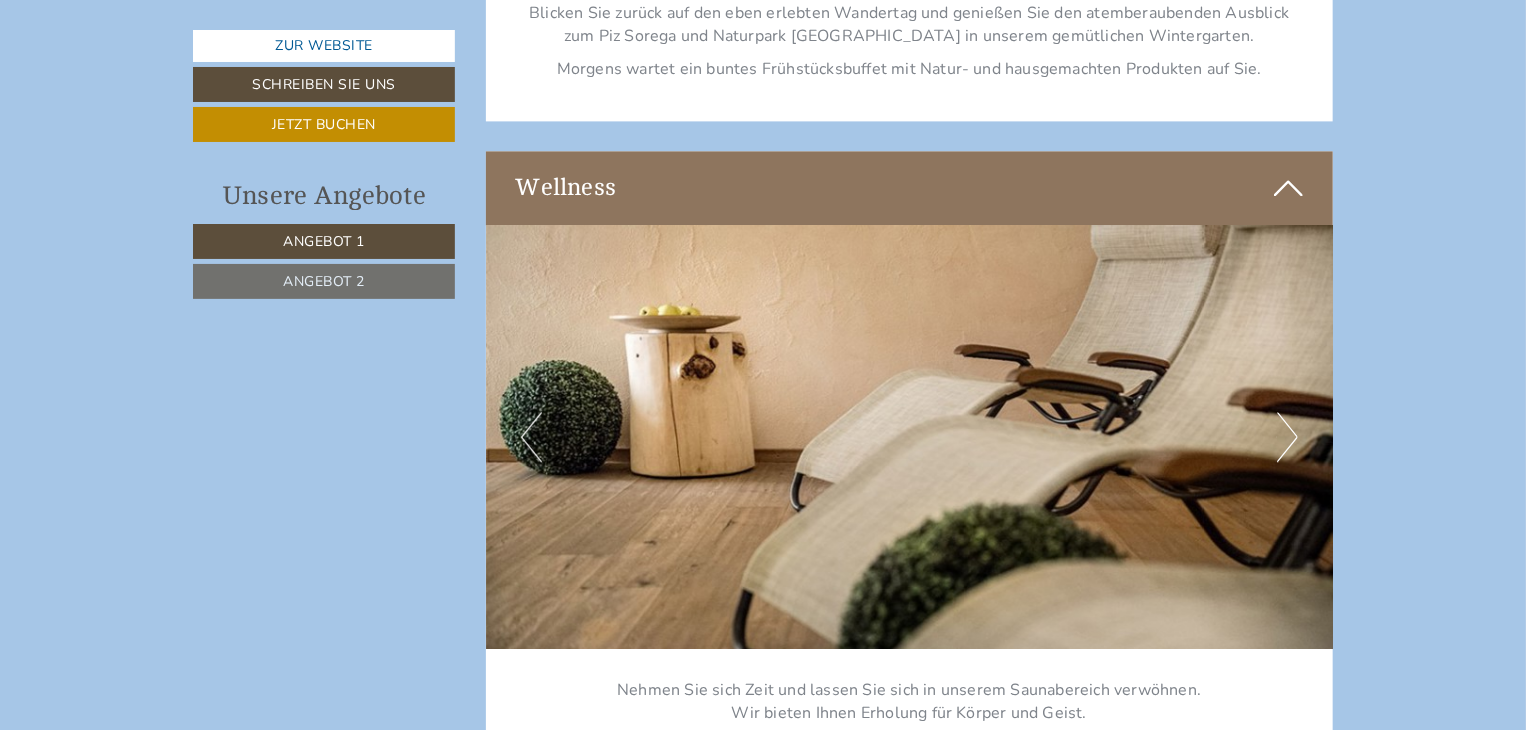 click on "Next" at bounding box center (1287, 437) 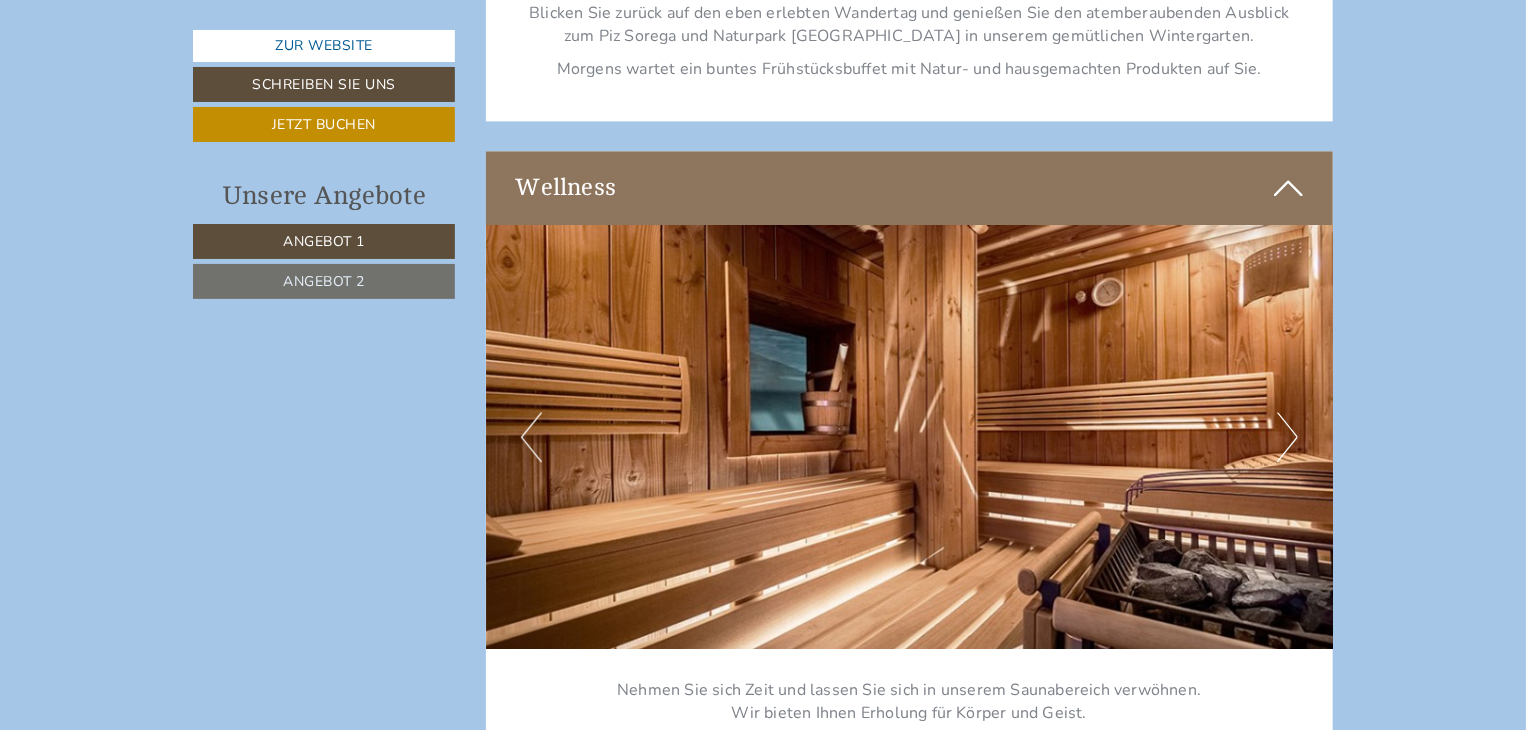 click on "Next" at bounding box center (1287, 437) 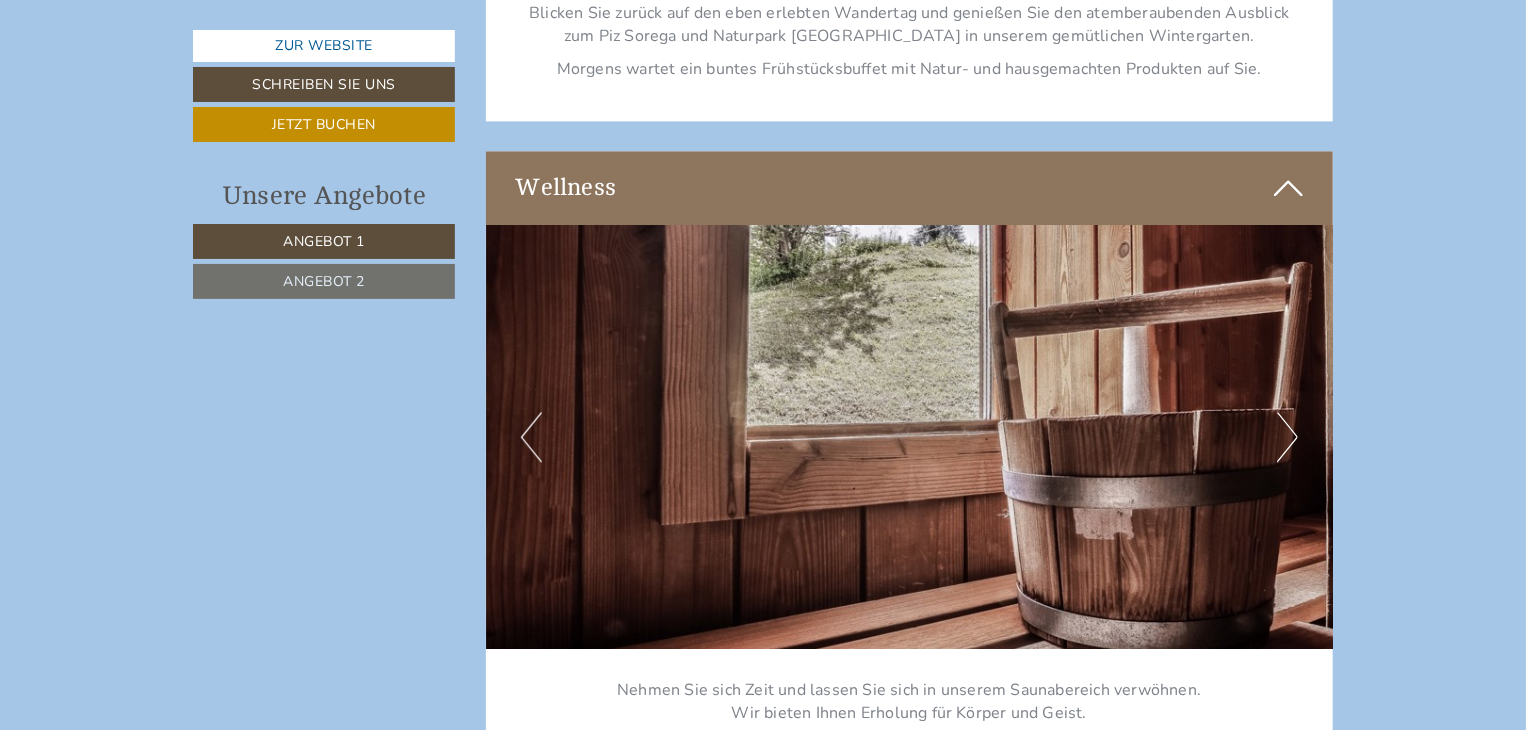 click on "Next" at bounding box center (1287, 437) 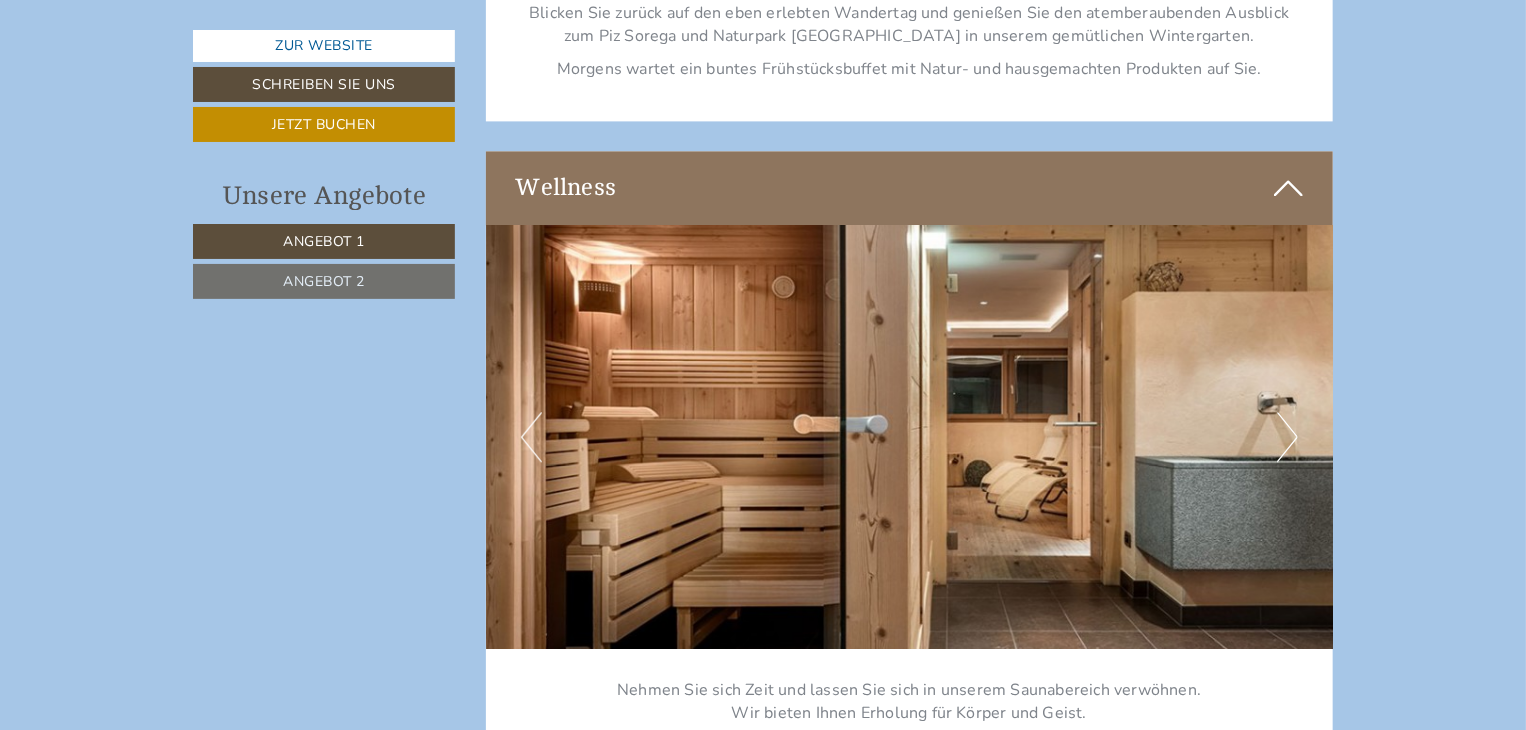 click on "Next" at bounding box center [1287, 437] 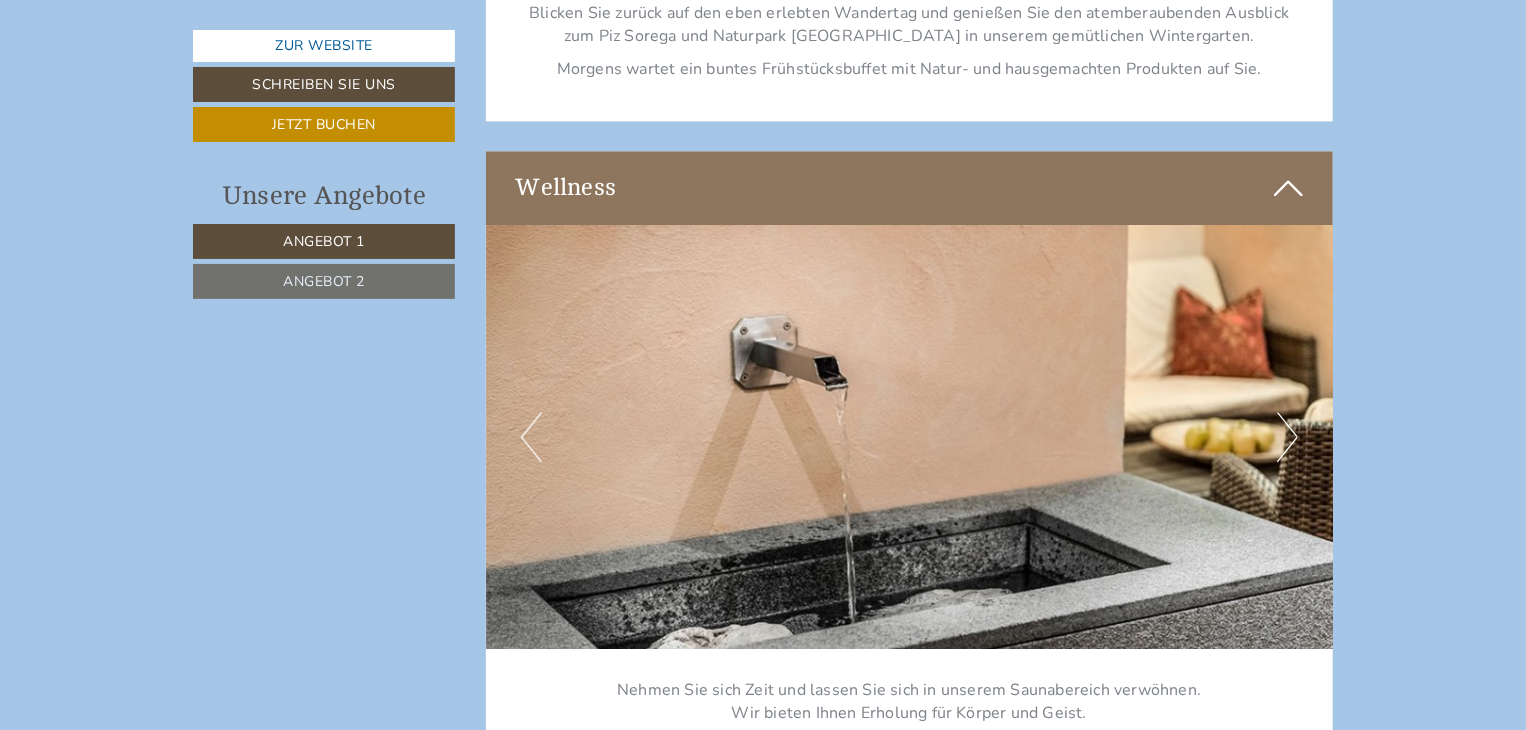 click on "Next" at bounding box center [1287, 437] 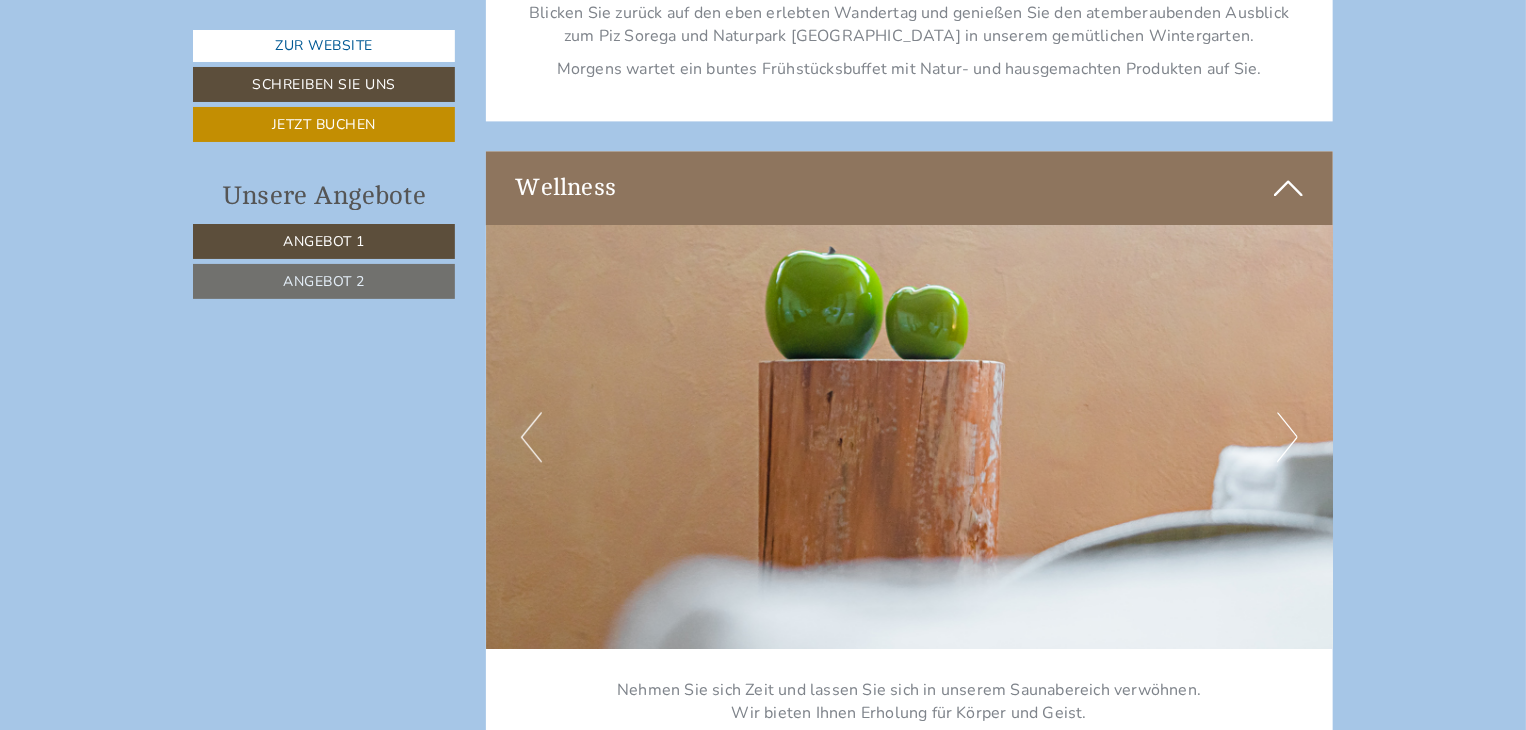 click on "Next" at bounding box center (1287, 437) 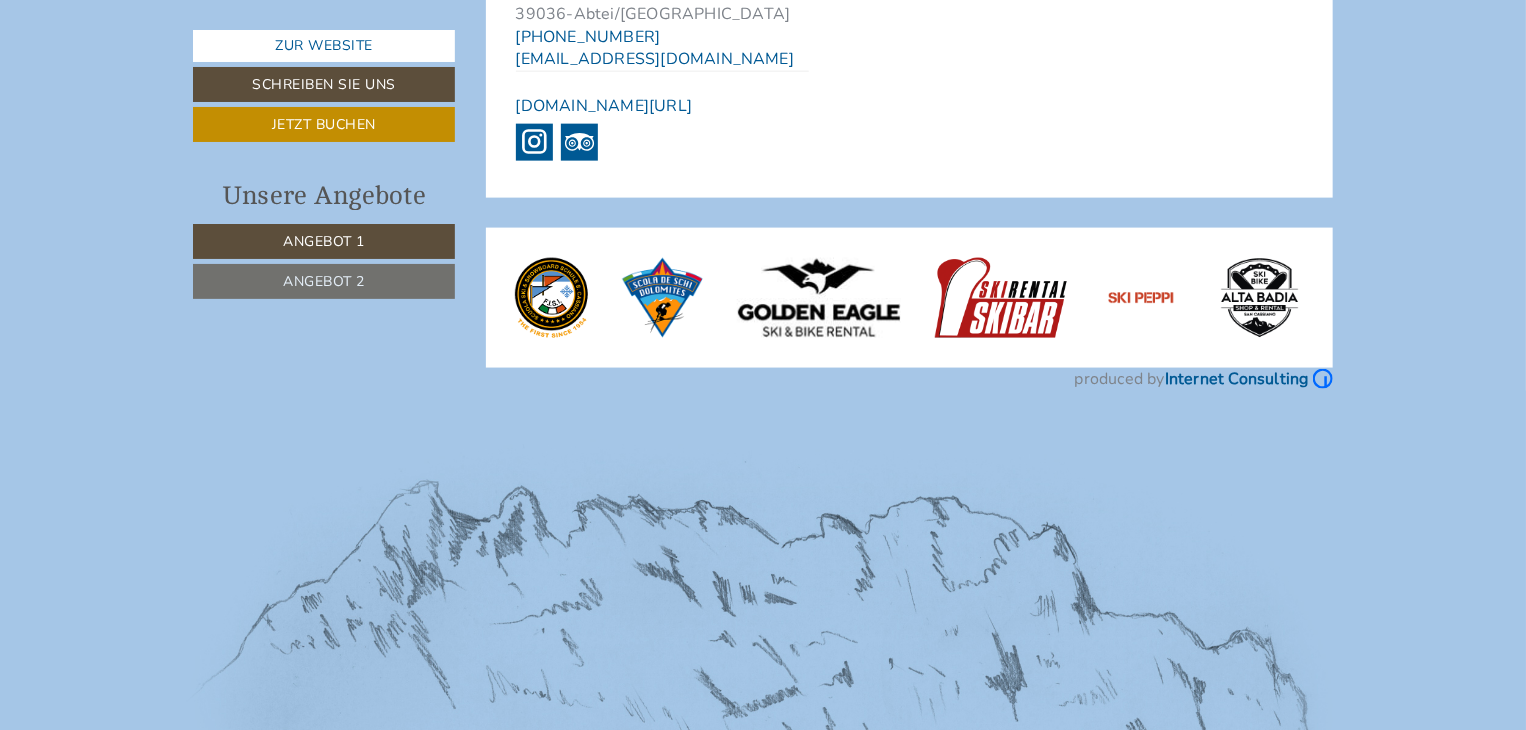 scroll, scrollTop: 9045, scrollLeft: 0, axis: vertical 